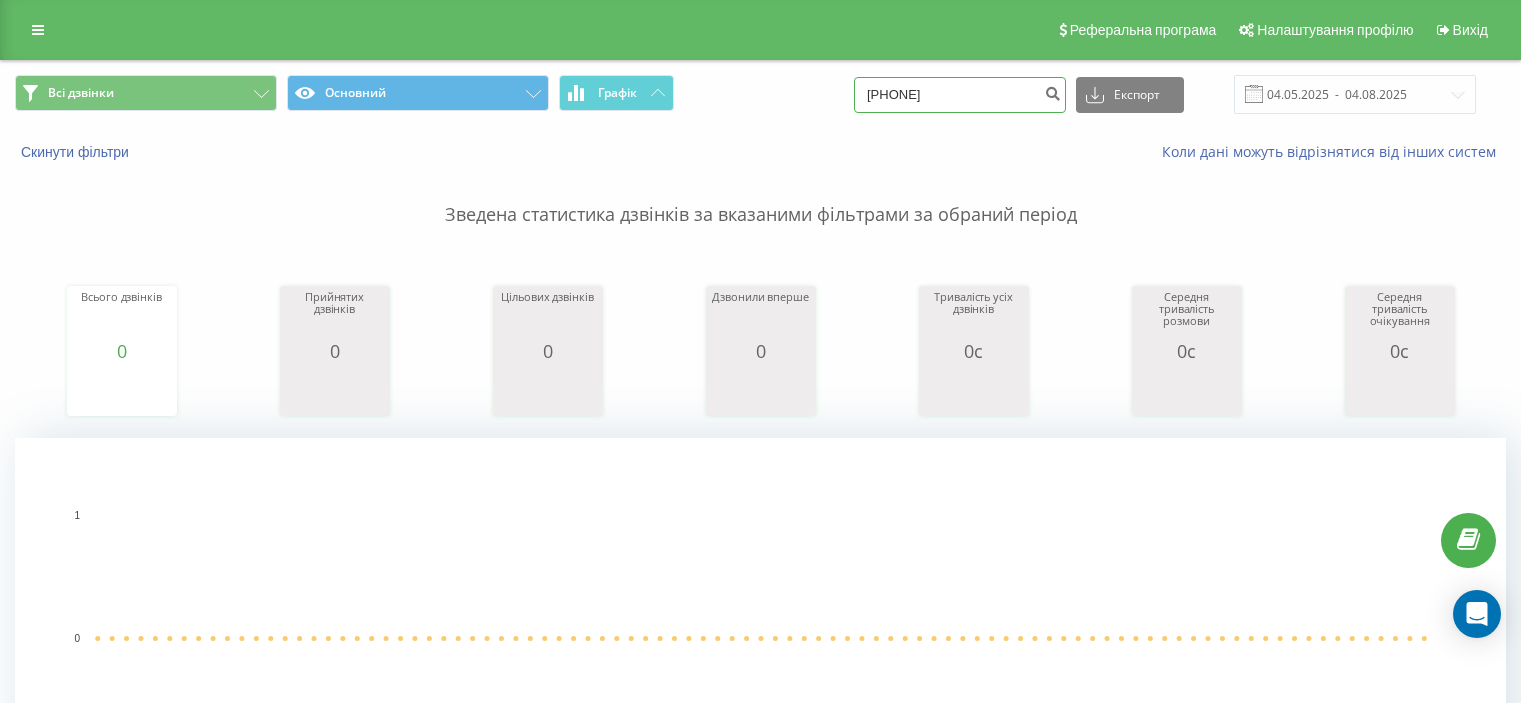 scroll, scrollTop: 0, scrollLeft: 0, axis: both 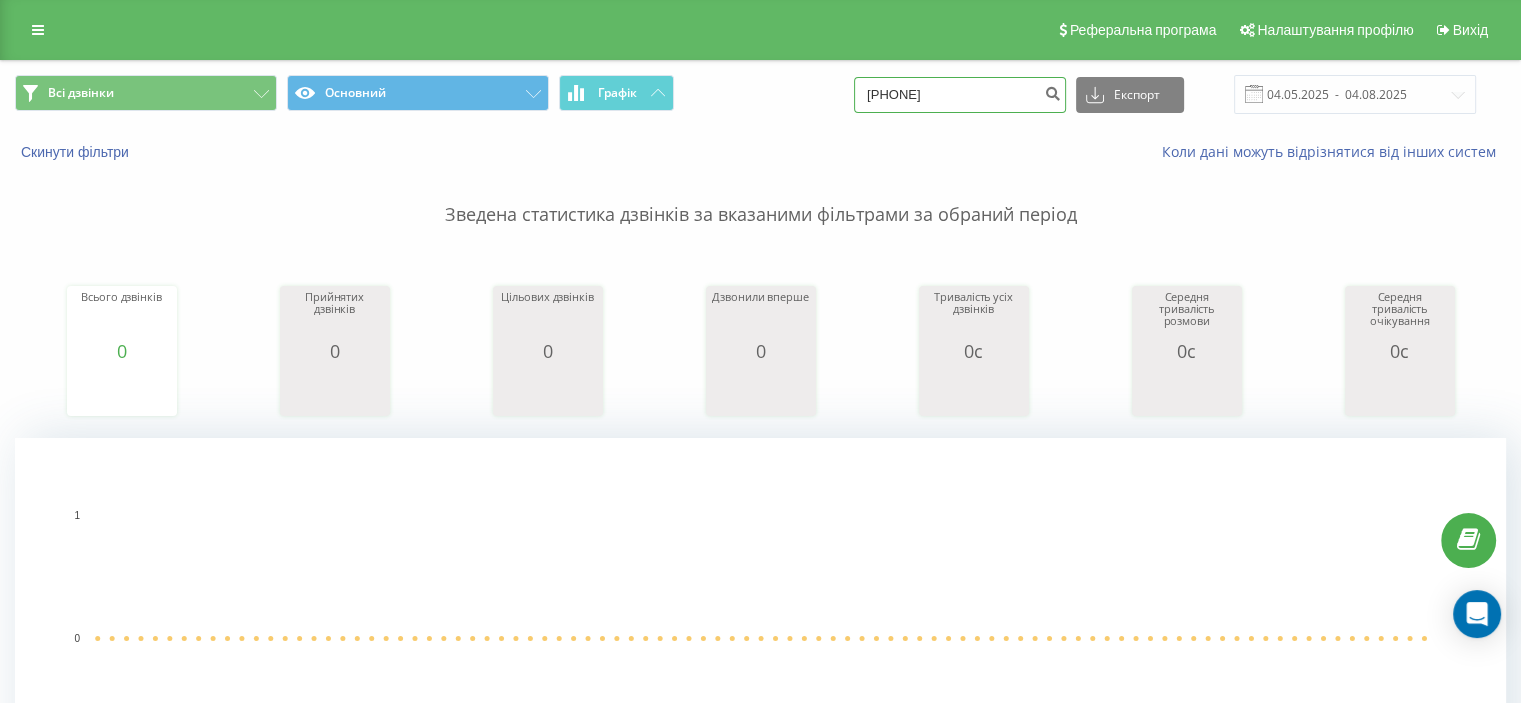 click on "[PHONE]" at bounding box center [960, 95] 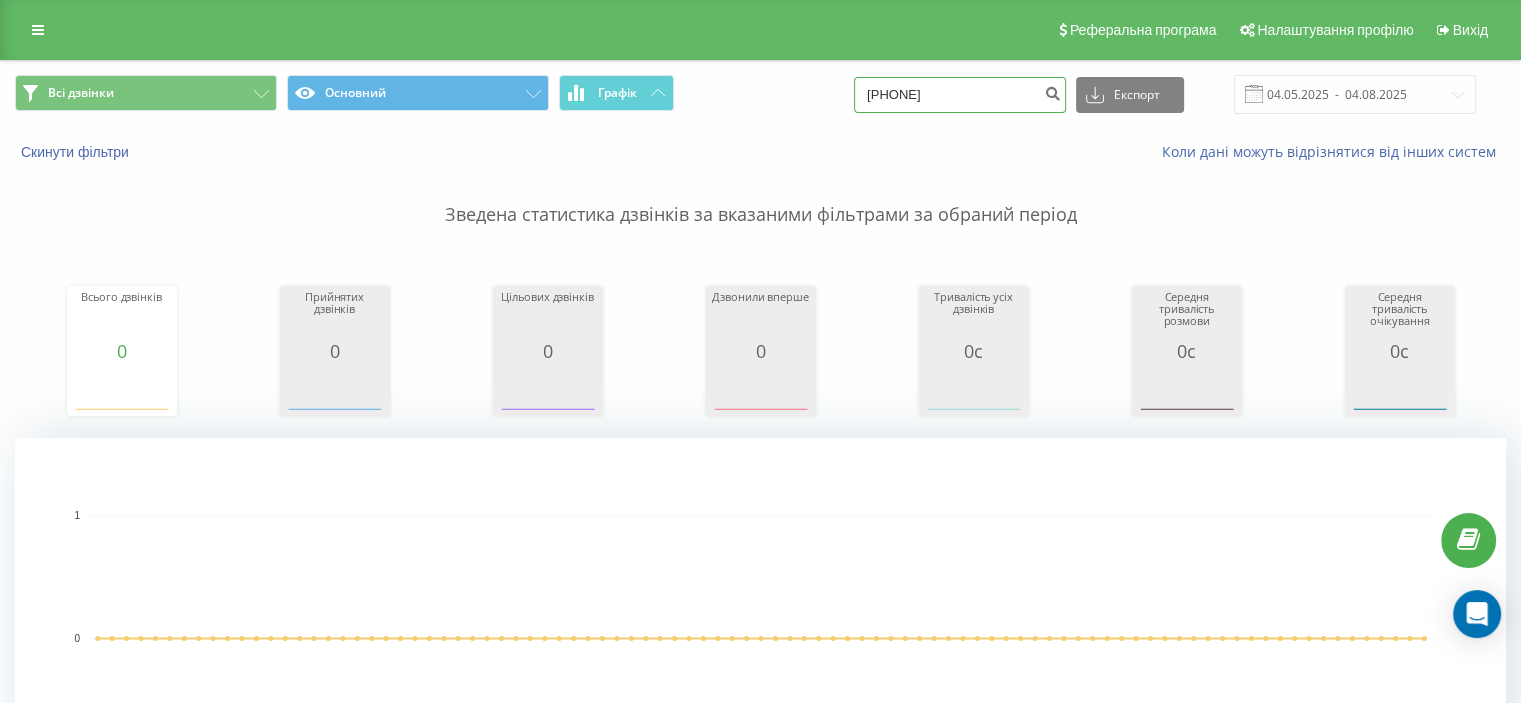 type on "380990186394" 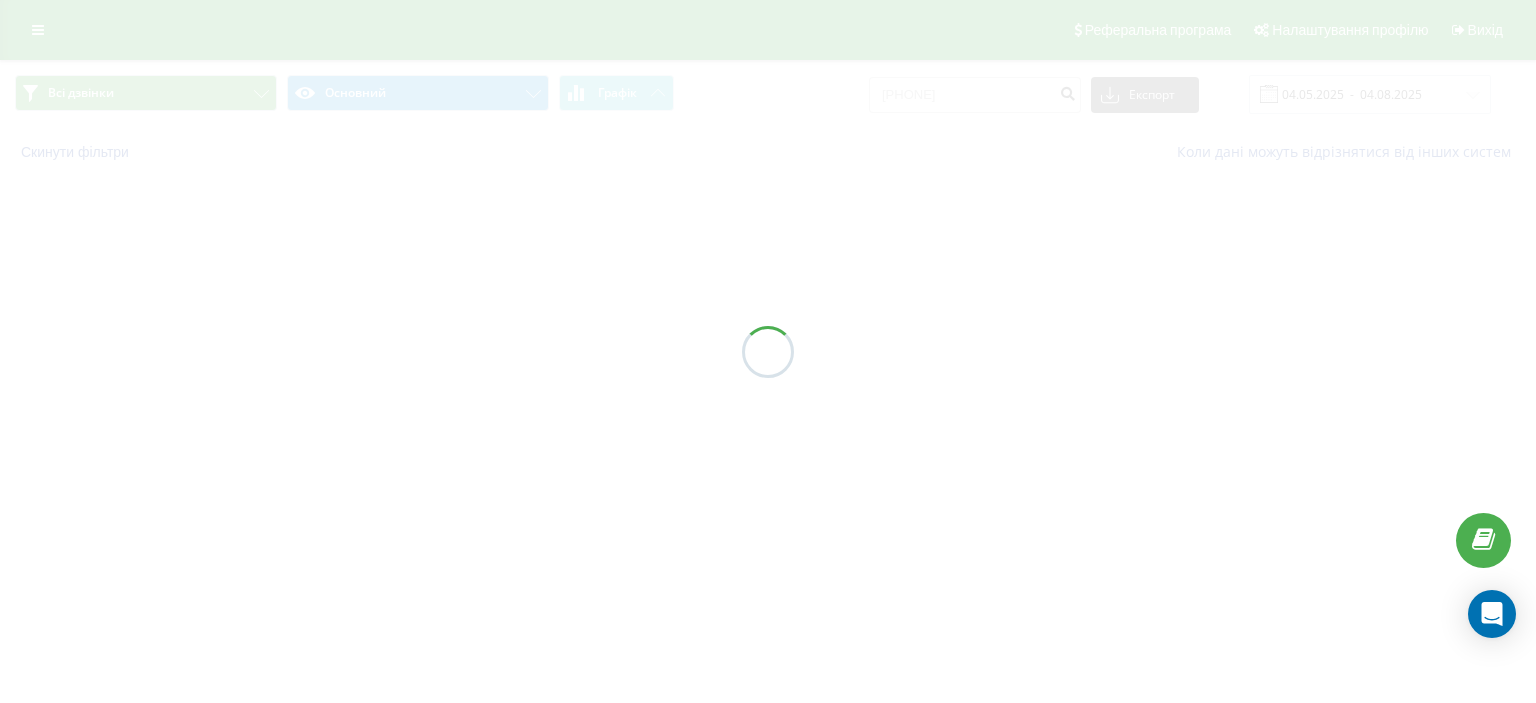scroll, scrollTop: 0, scrollLeft: 0, axis: both 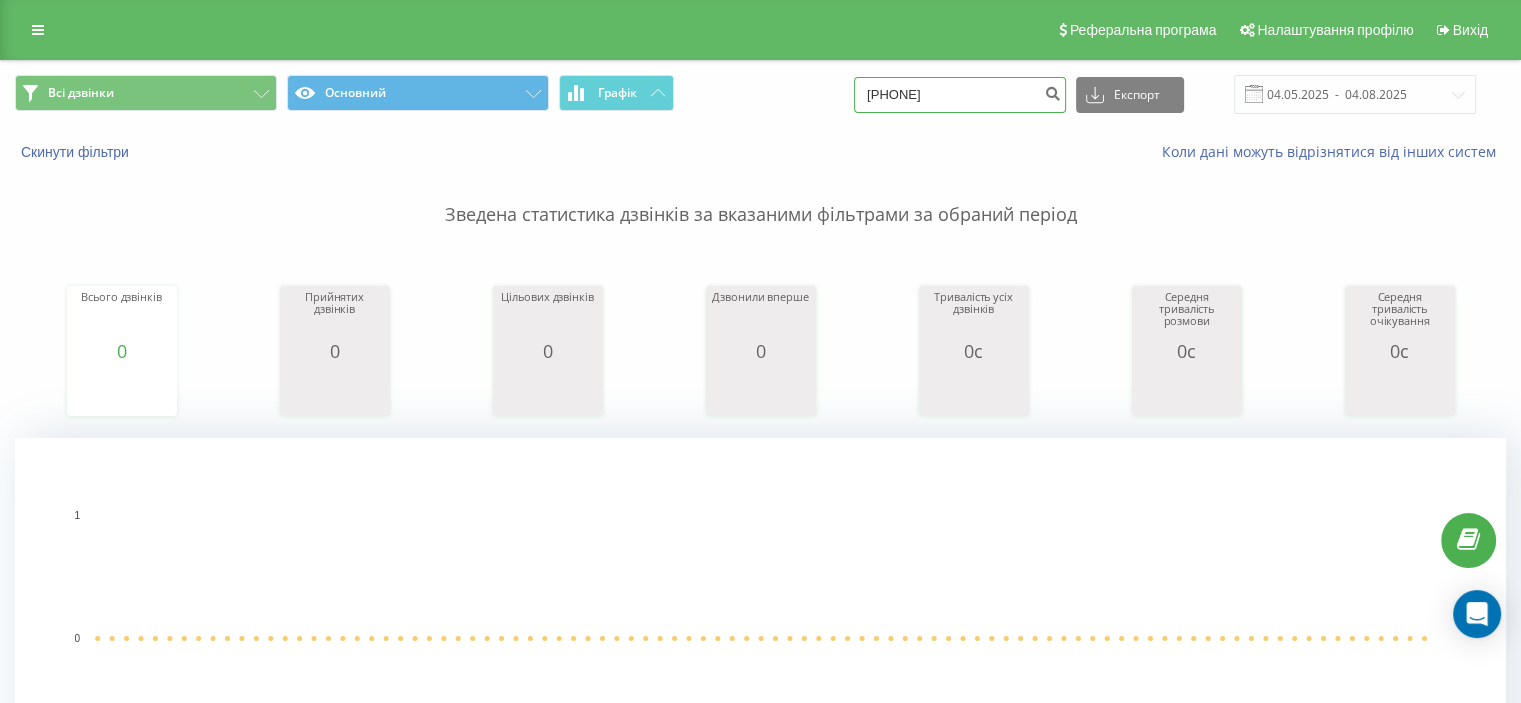 click on "[PHONE]" at bounding box center [960, 95] 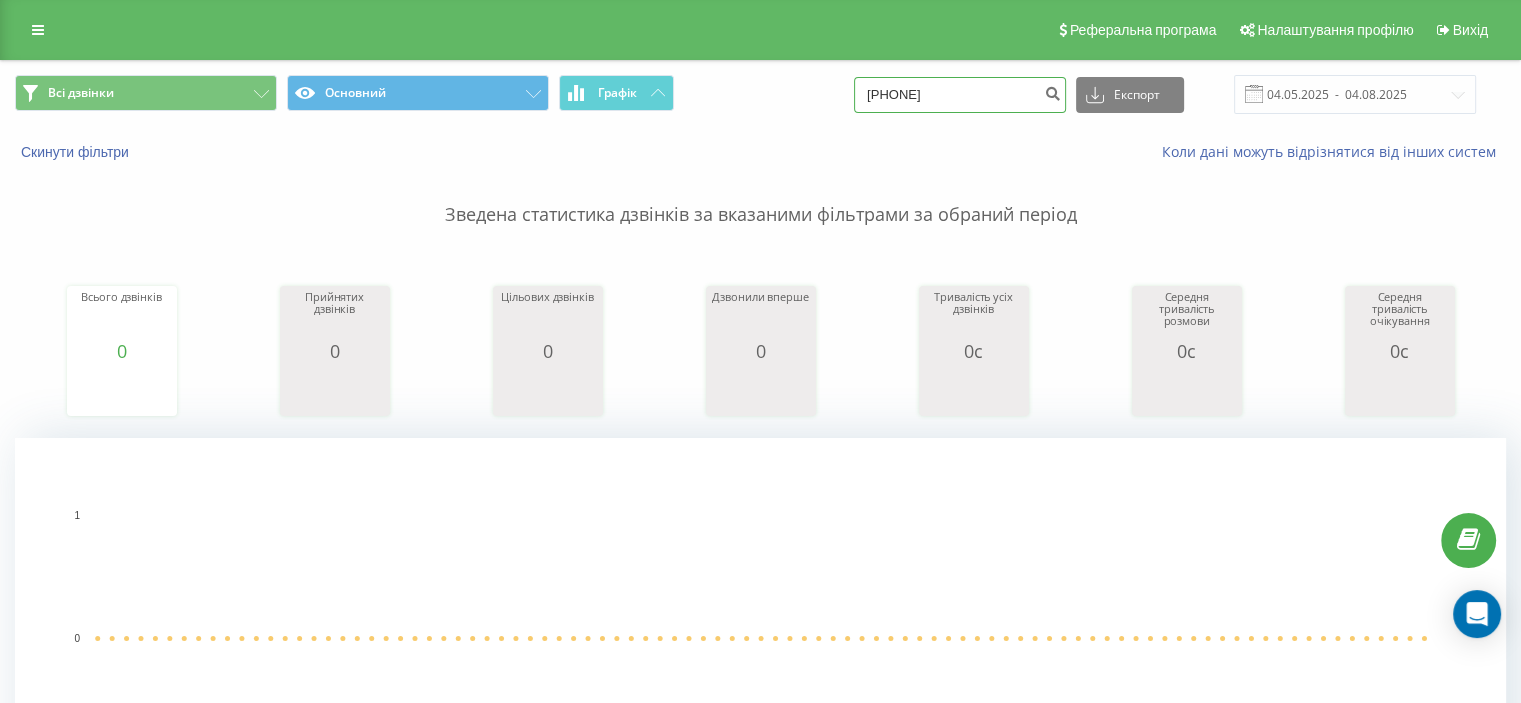 type on "380994019981" 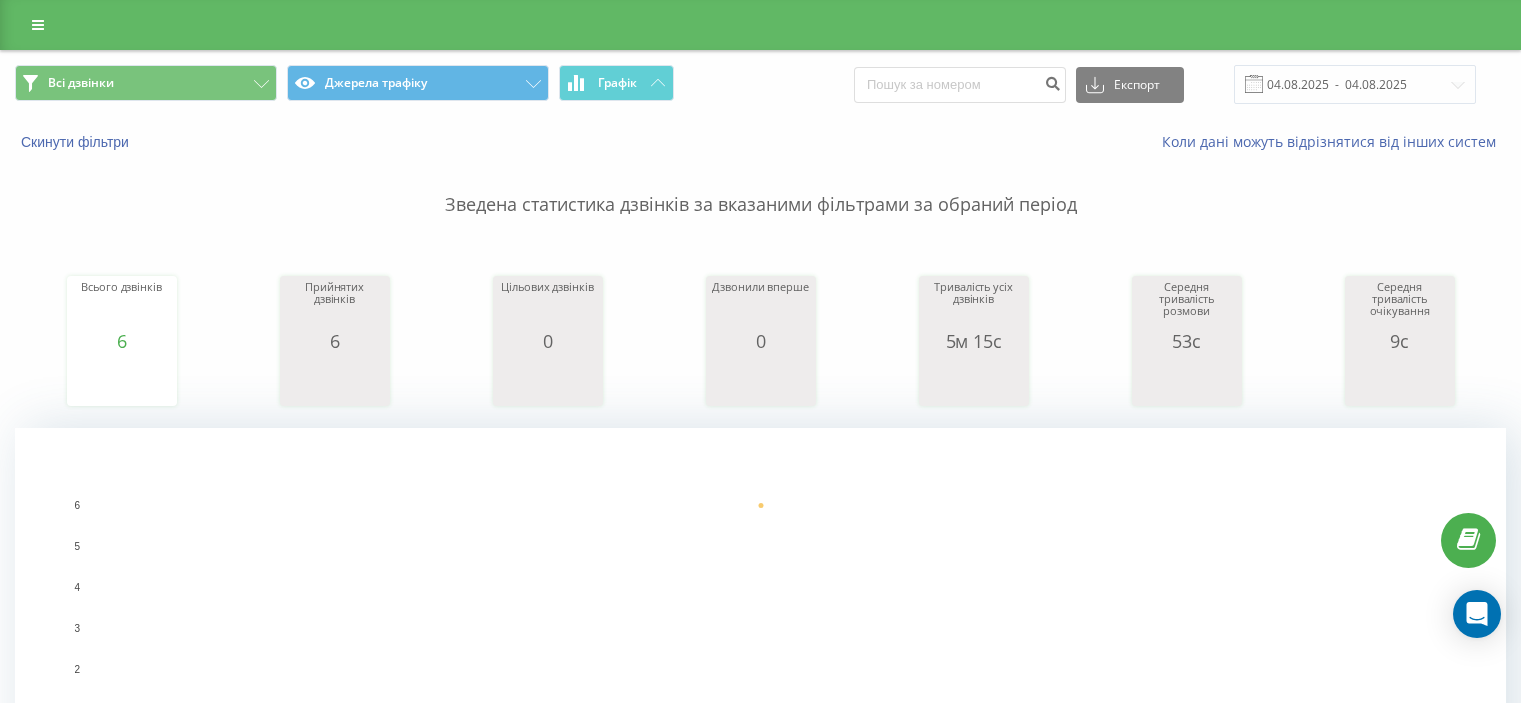 scroll, scrollTop: 0, scrollLeft: 0, axis: both 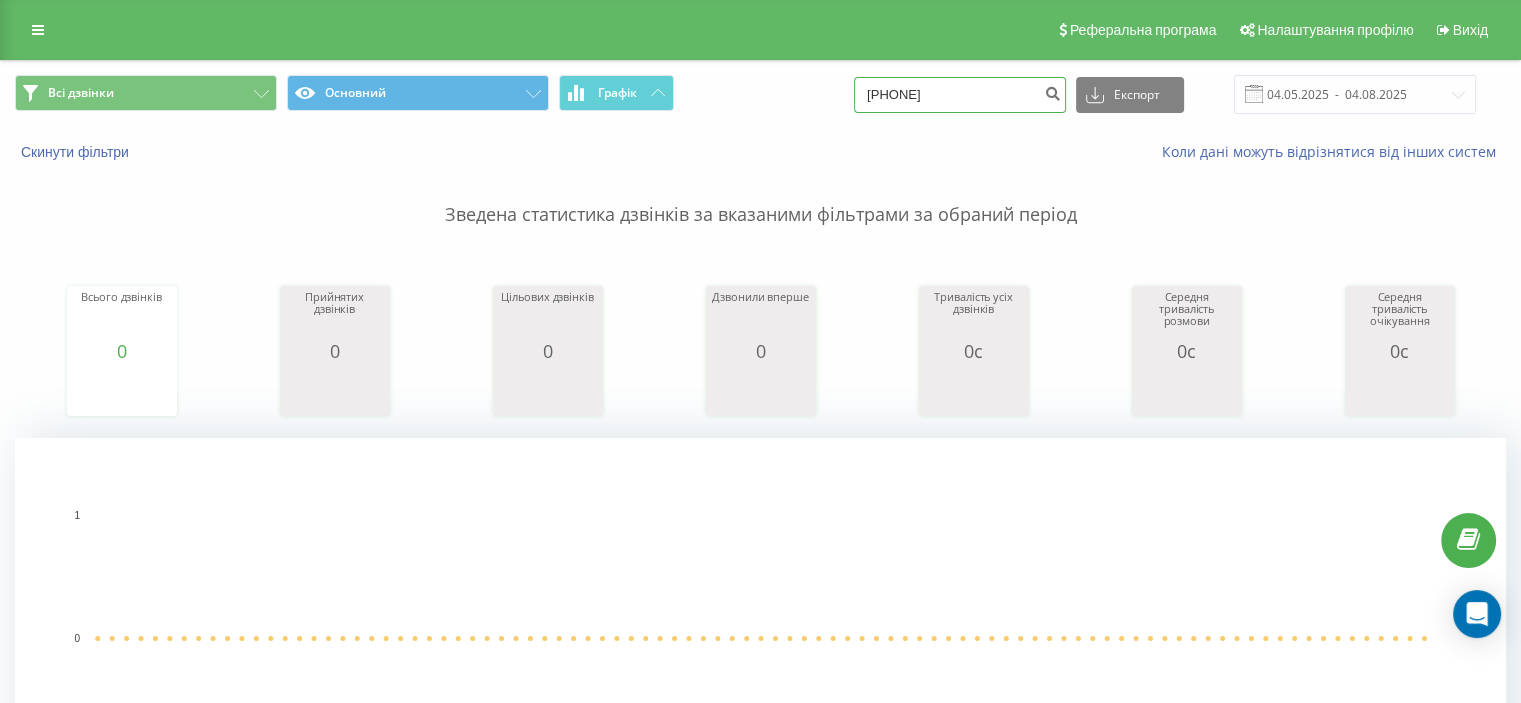 click on "[PHONE]" at bounding box center [960, 95] 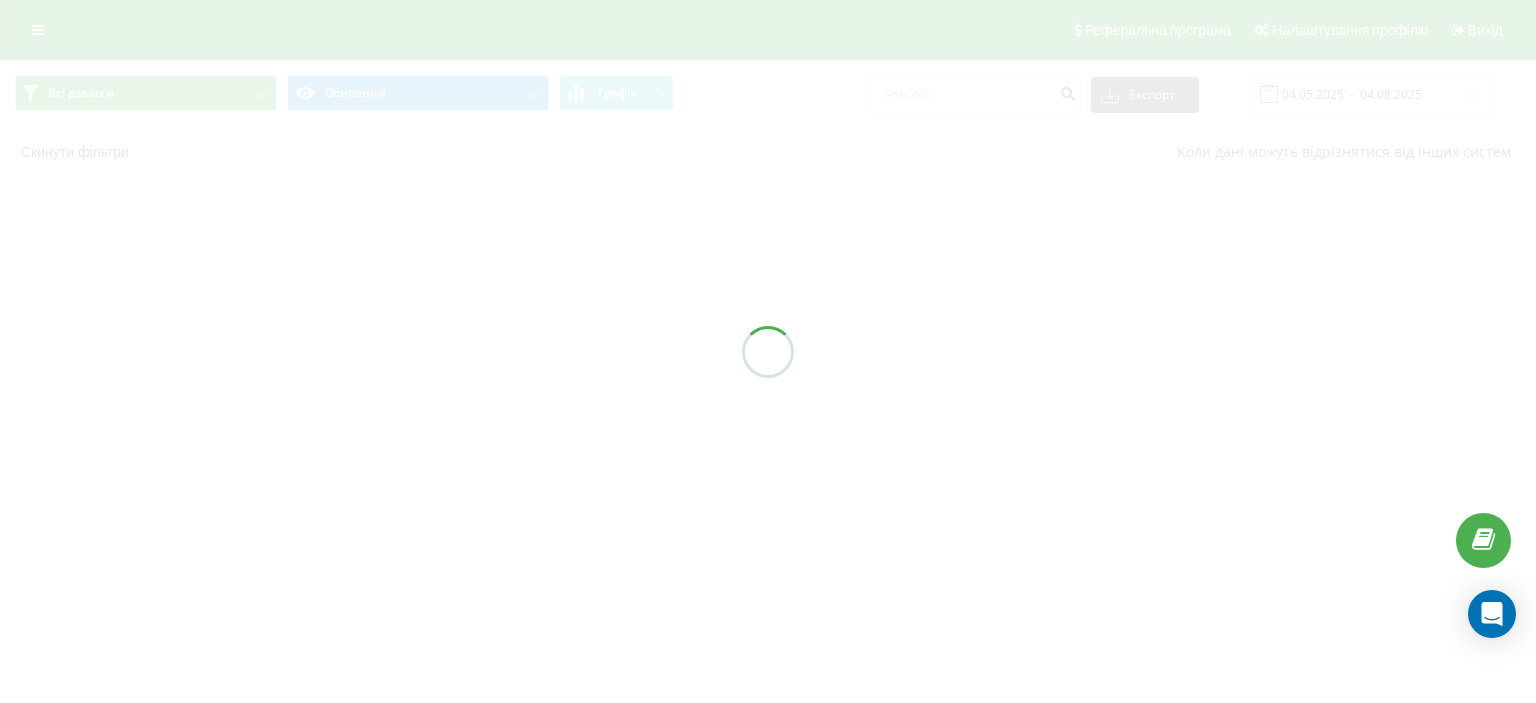 scroll, scrollTop: 0, scrollLeft: 0, axis: both 